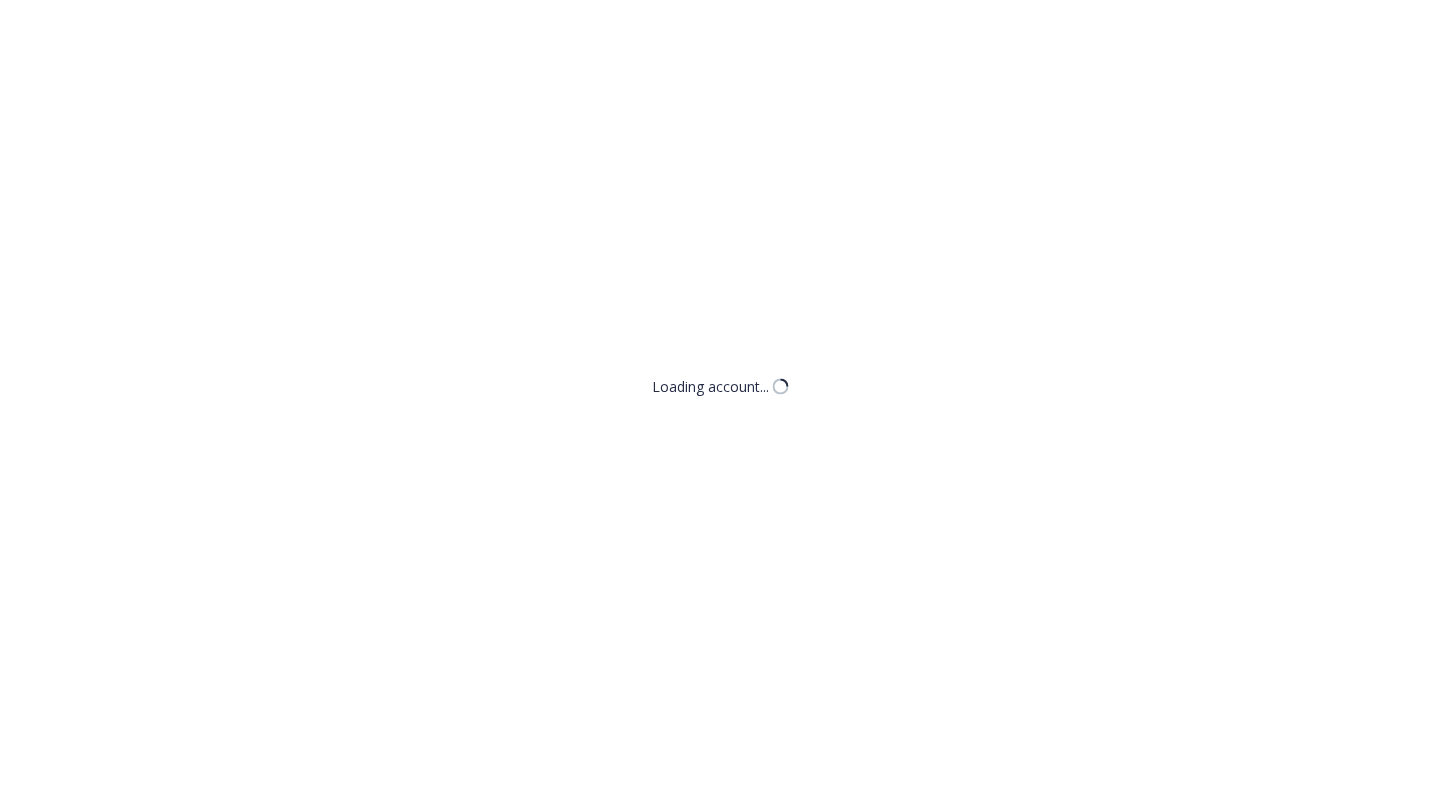 scroll, scrollTop: 0, scrollLeft: 0, axis: both 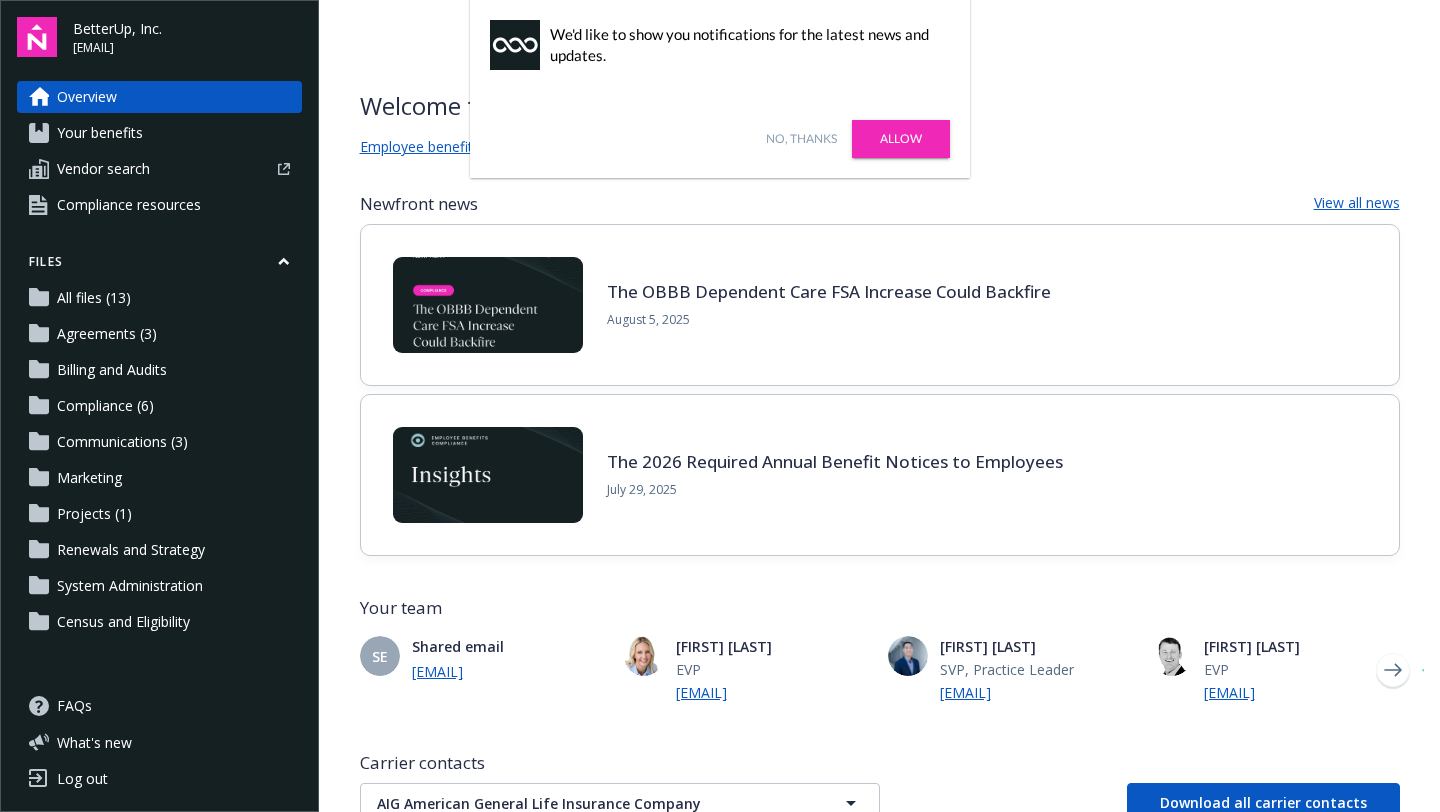 click on "Your benefits" at bounding box center (159, 133) 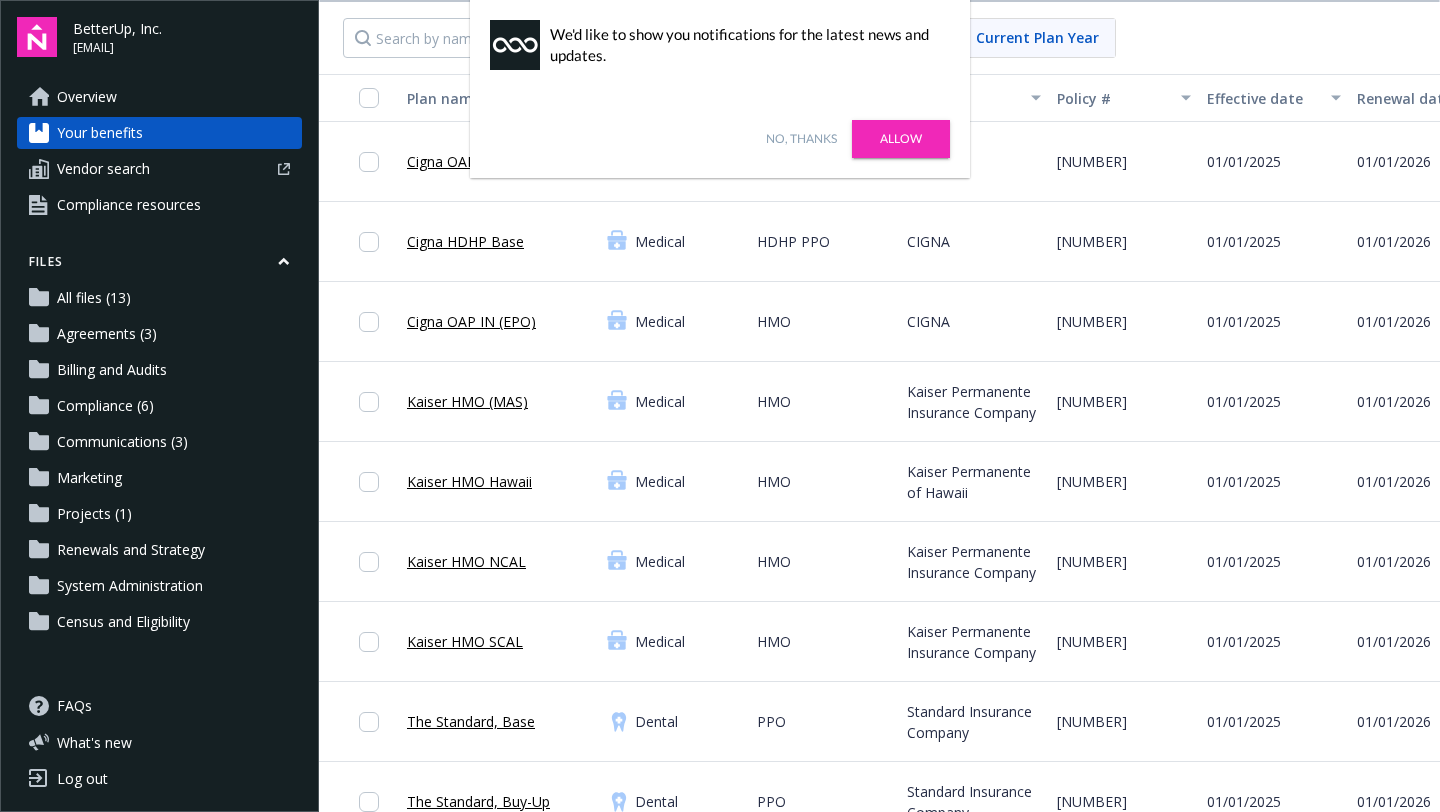 click on "Allow" at bounding box center (901, 139) 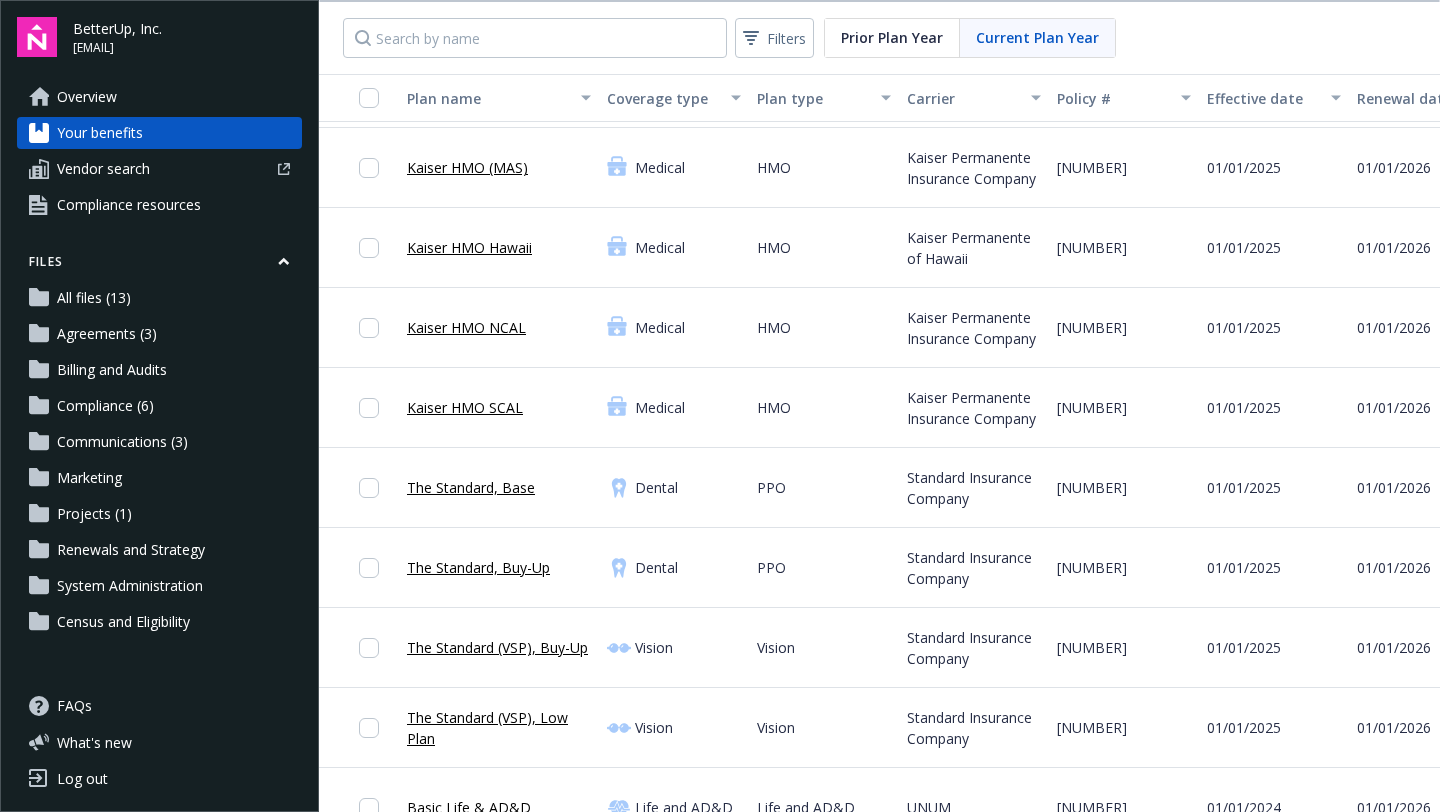 scroll, scrollTop: 236, scrollLeft: 0, axis: vertical 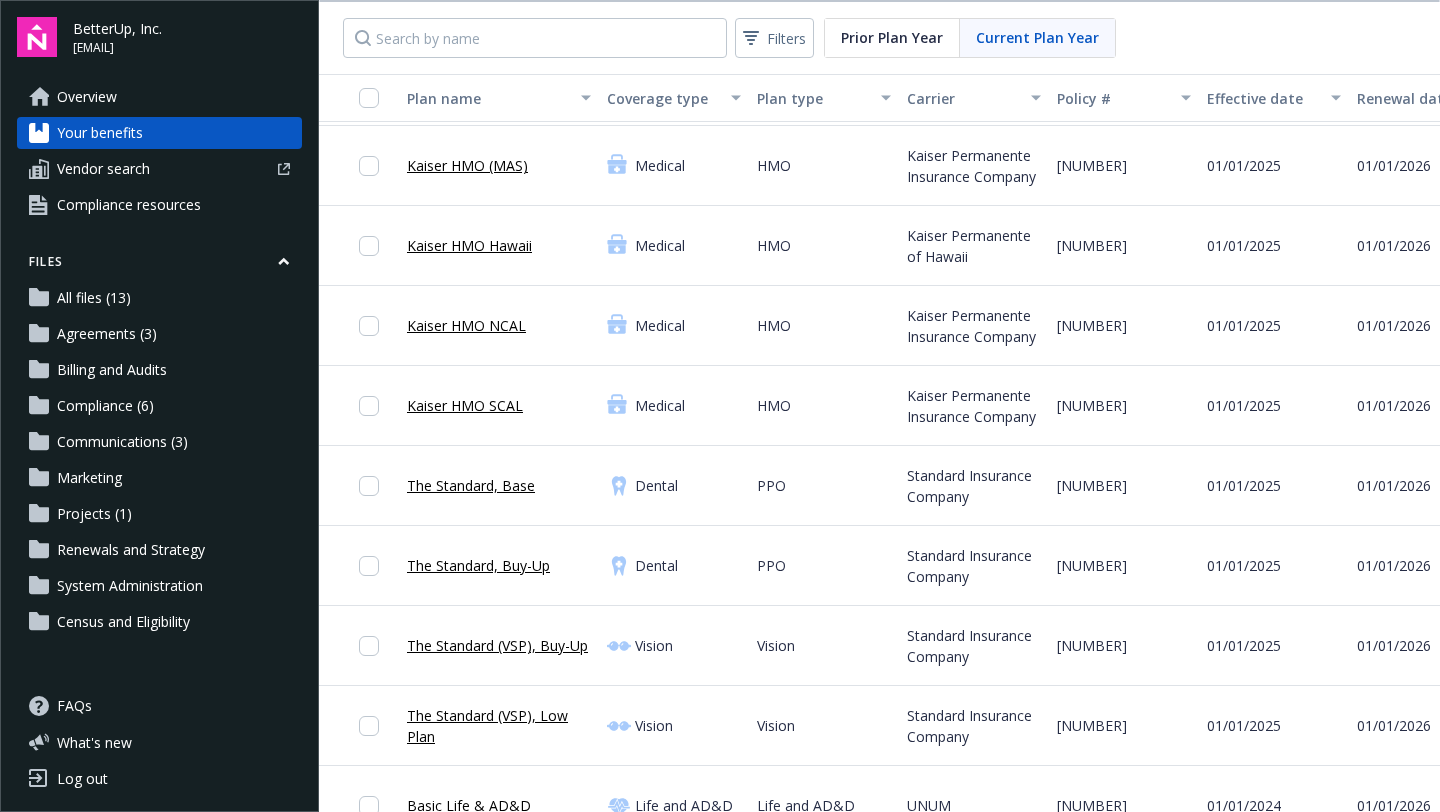 click on "The Standard, Base" at bounding box center [471, 485] 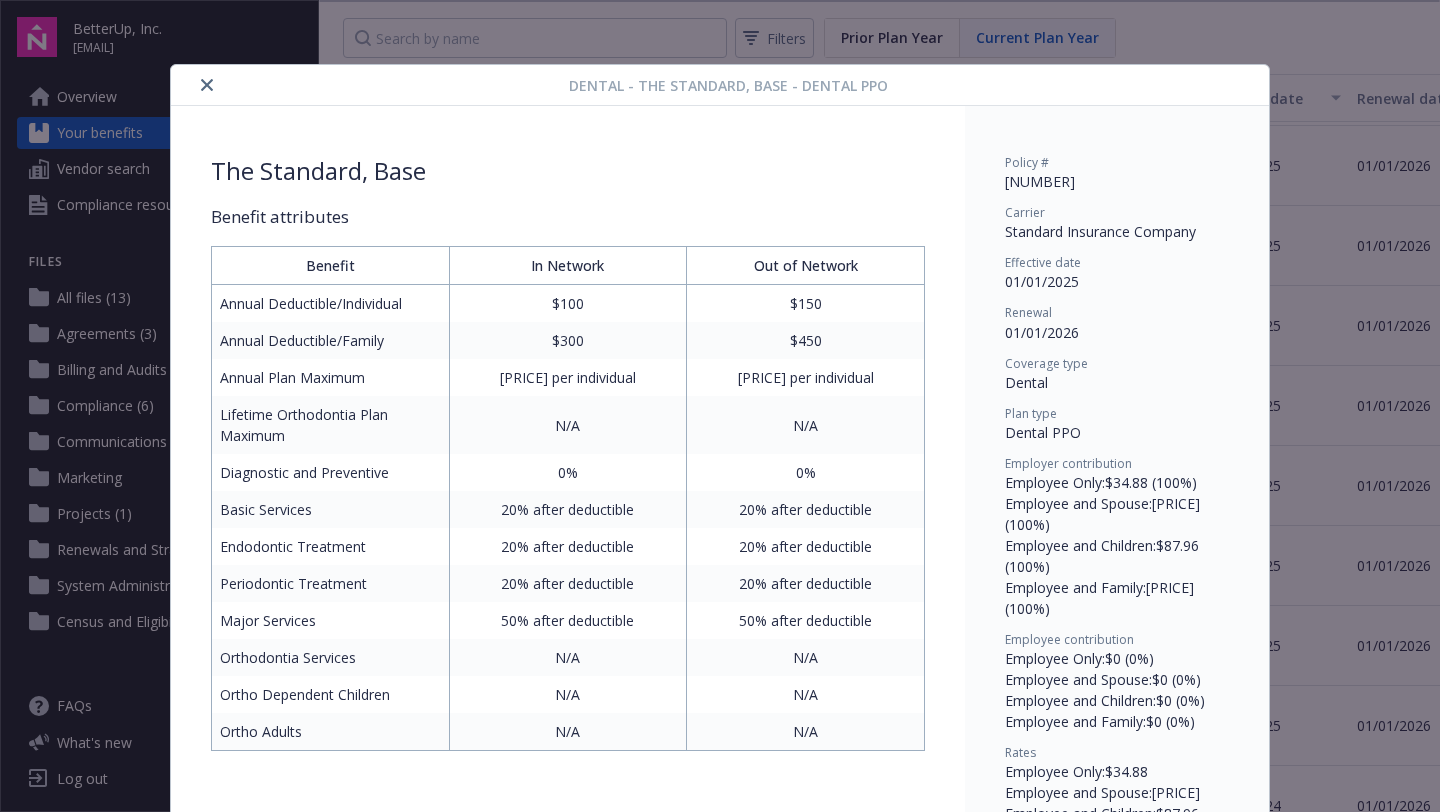 scroll, scrollTop: 60, scrollLeft: 0, axis: vertical 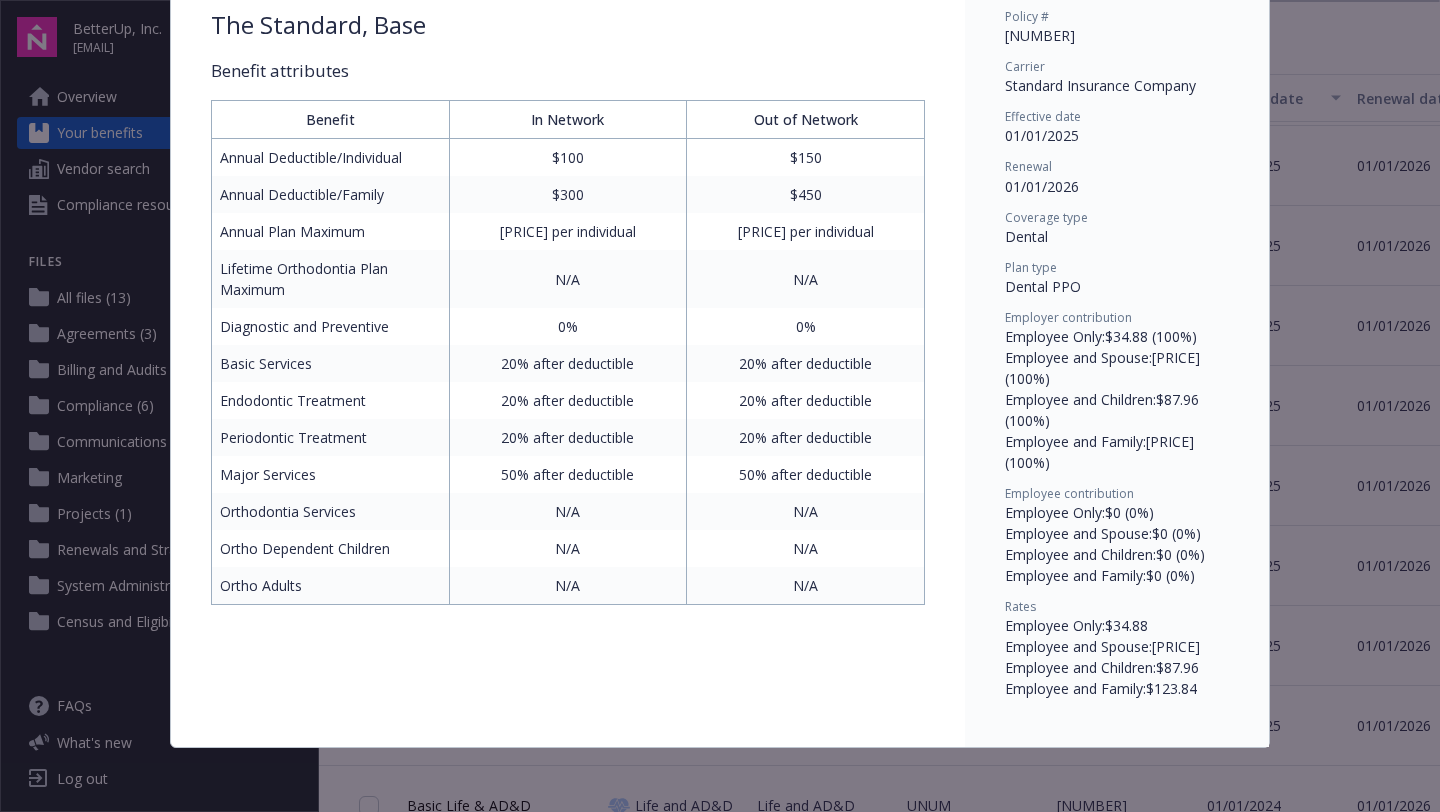 click on "Policy #   [NUMBER]   Carrier Standard Insurance Company Effective date 01/01/2025   Renewal   01/01/2026   Coverage type Dental Plan type Dental PPO Employer contribution Employee Only :  [PRICE] (100%) Employee and Spouse :  [PRICE] (100%) Employee and Children :  [PRICE] (100%) Employee and Family :  [PRICE] (100%) Employee contribution Employee Only :  [PRICE] (0%) :  [PRICE] (0%) :" at bounding box center (720, 406) 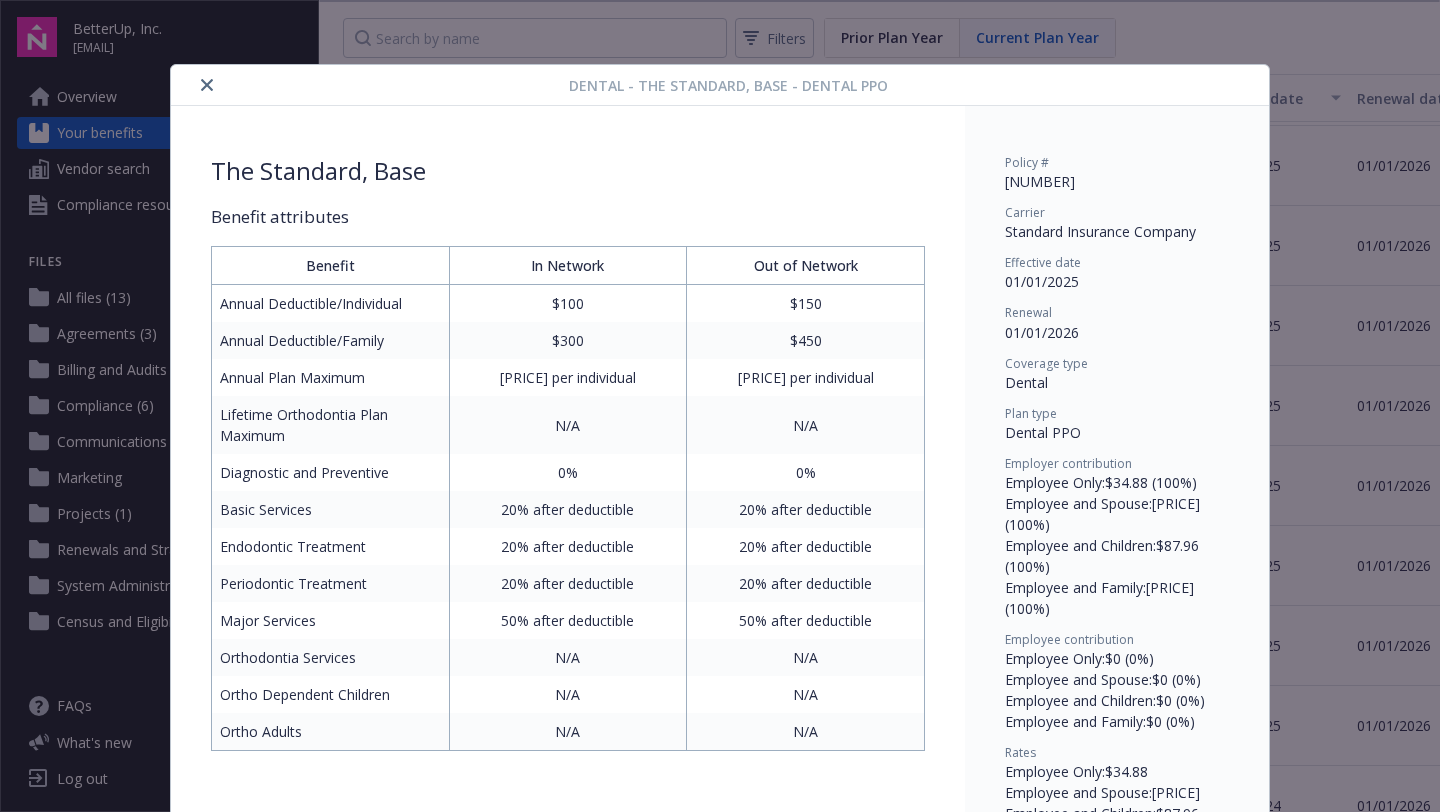 click 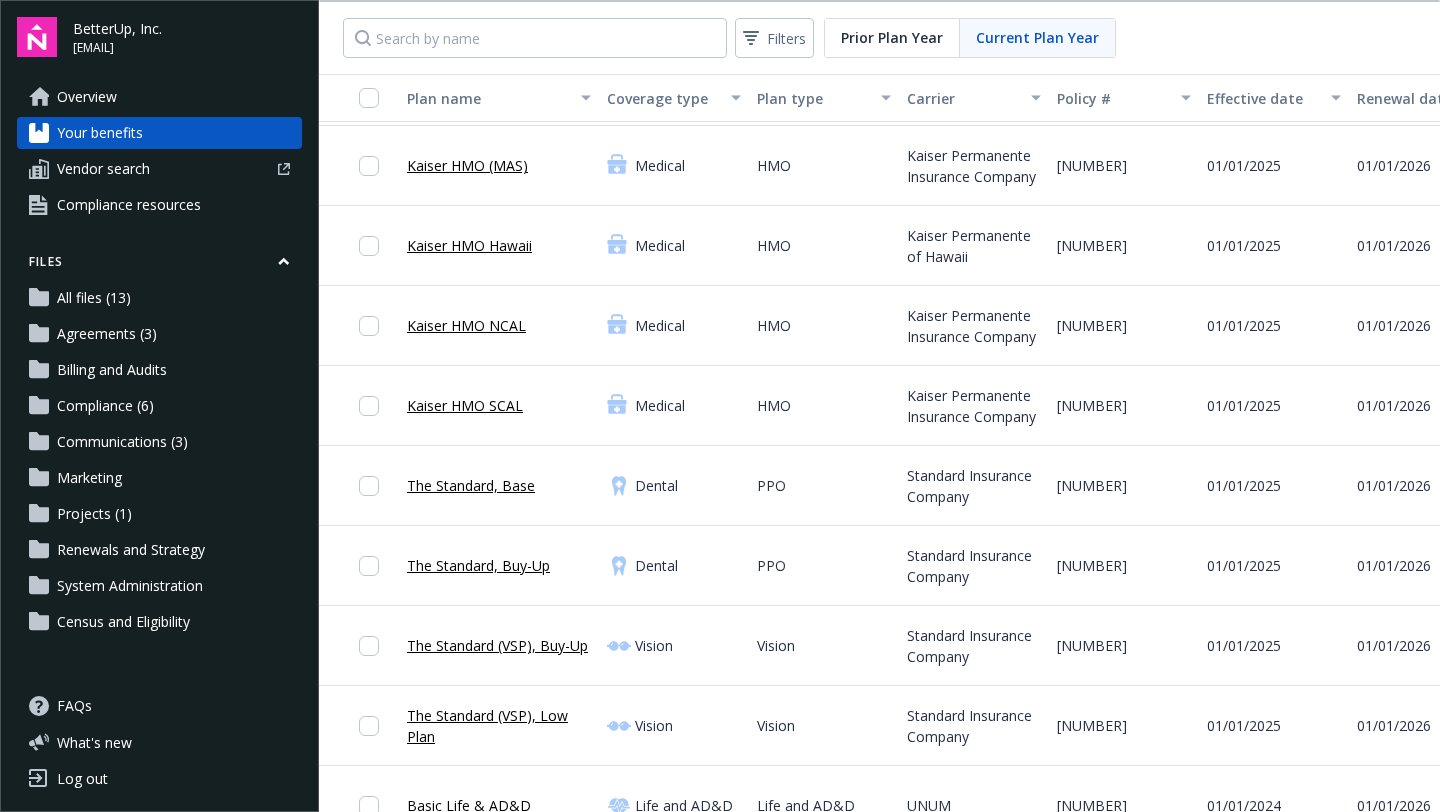 click on "Communications (3)" at bounding box center [122, 442] 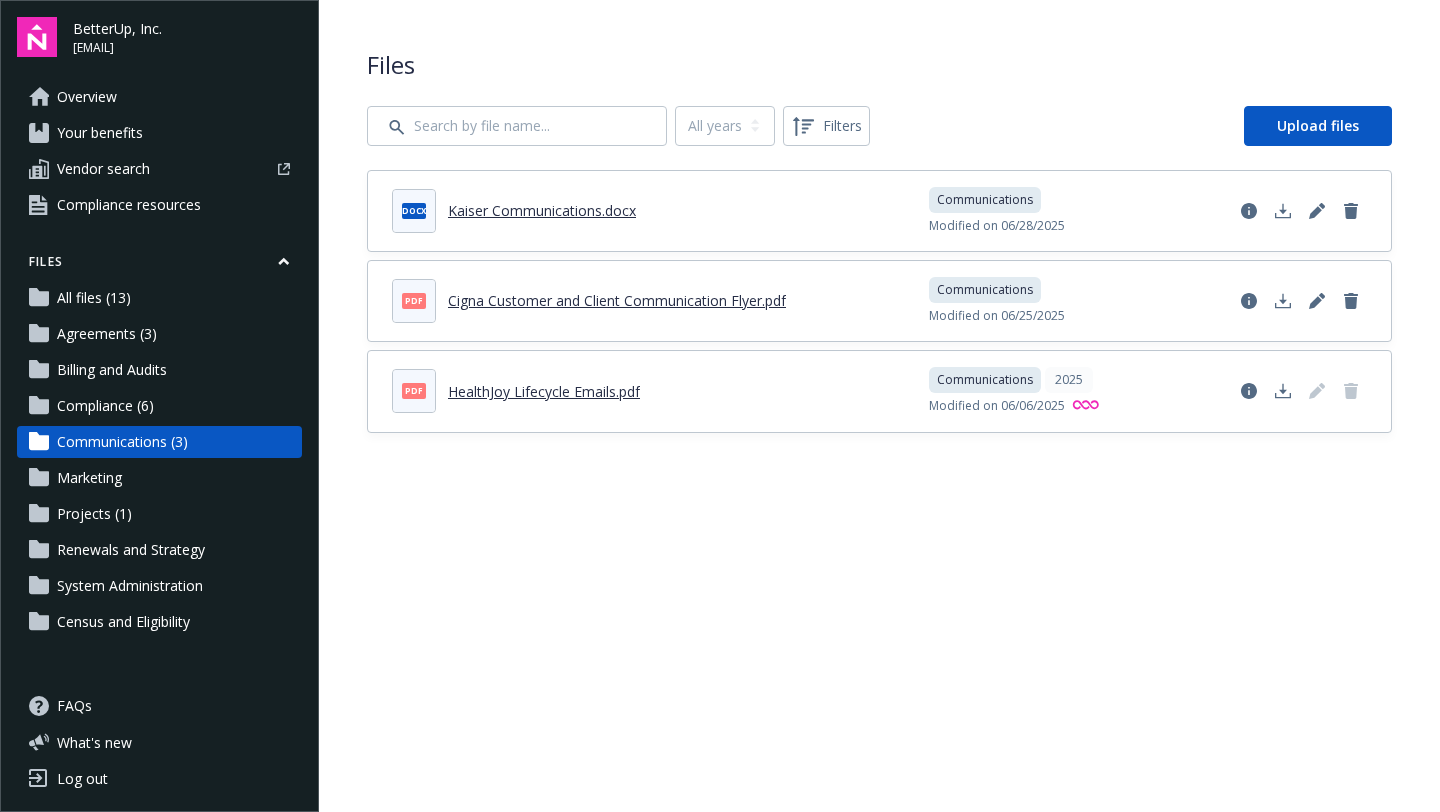 click on "Your benefits" at bounding box center (159, 133) 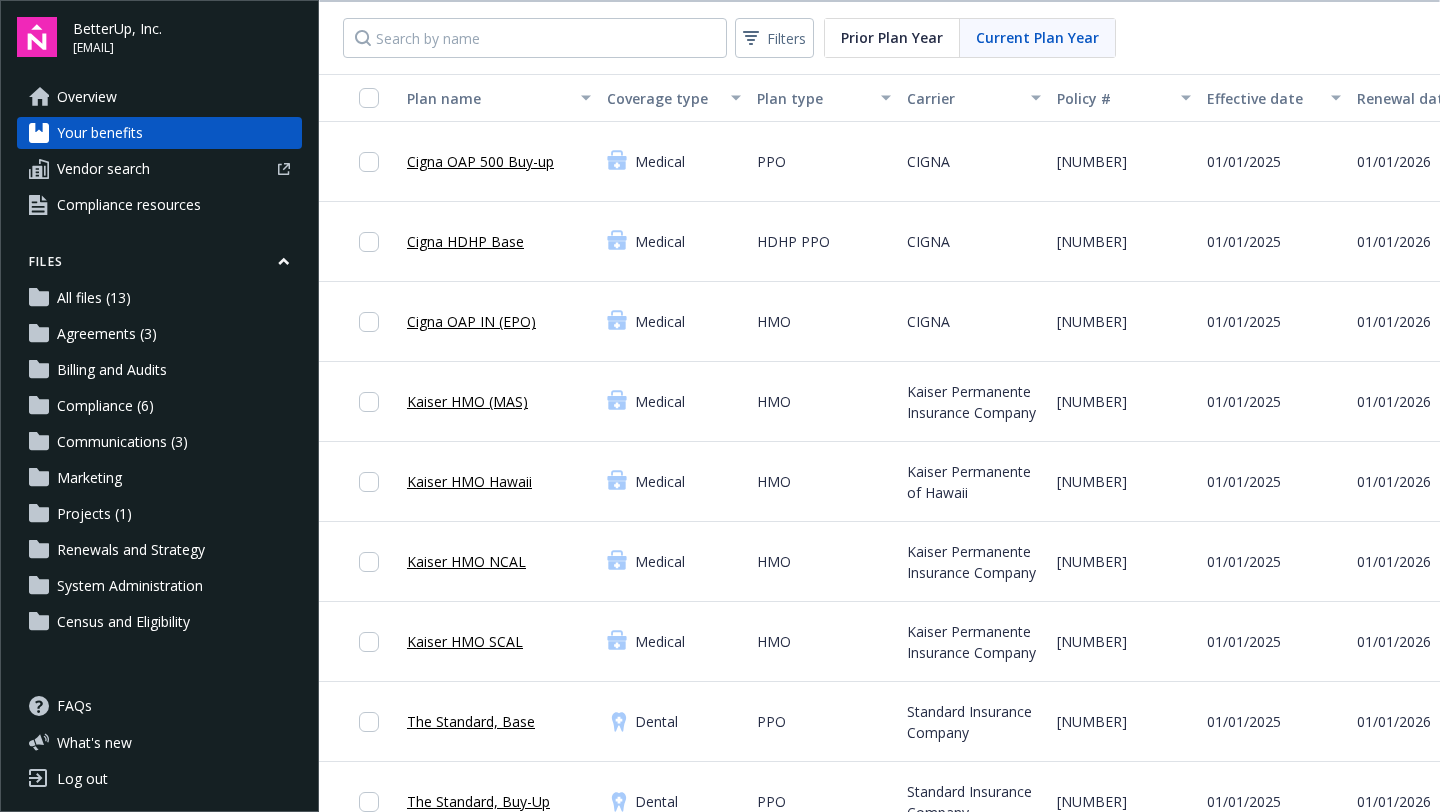 click on "Vendor search" at bounding box center (159, 169) 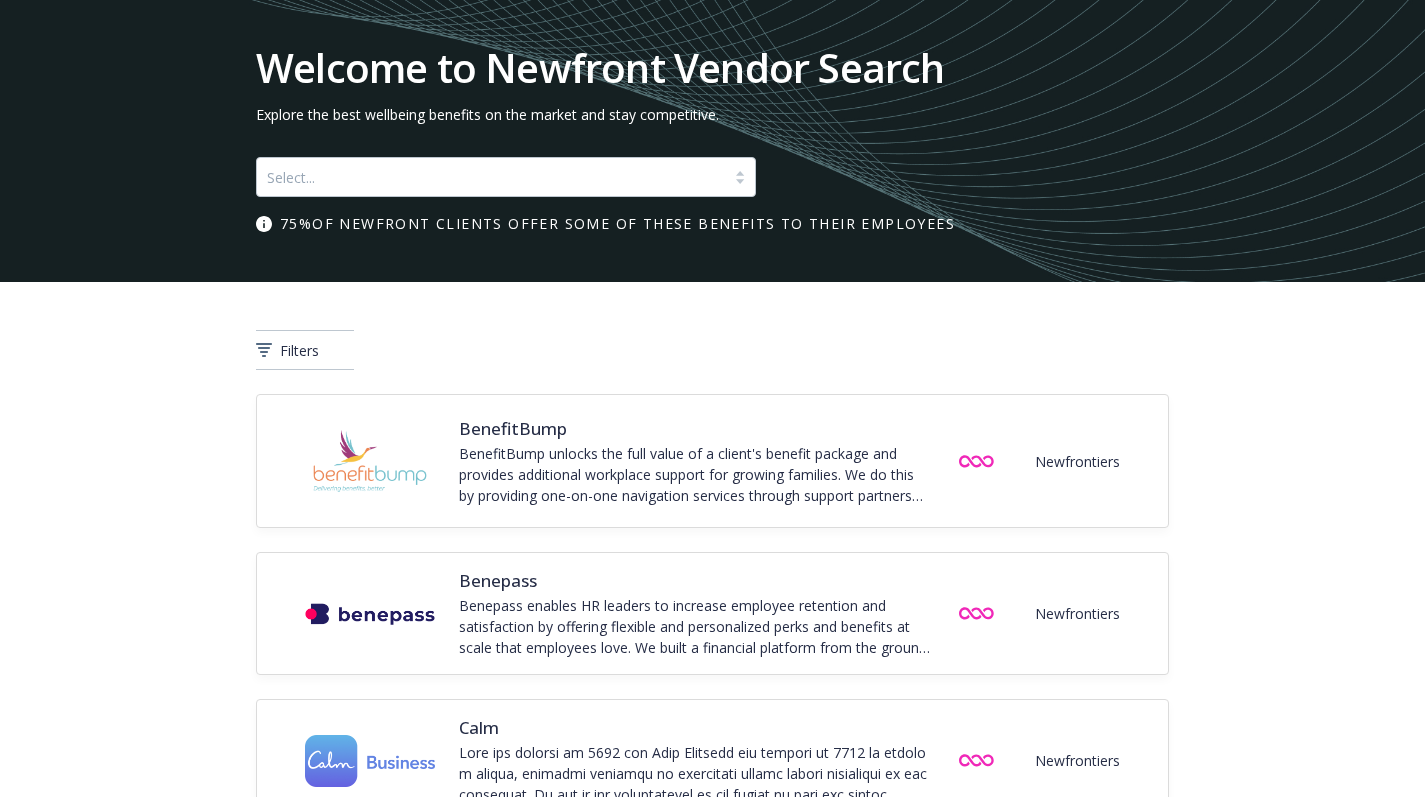 scroll, scrollTop: 0, scrollLeft: 0, axis: both 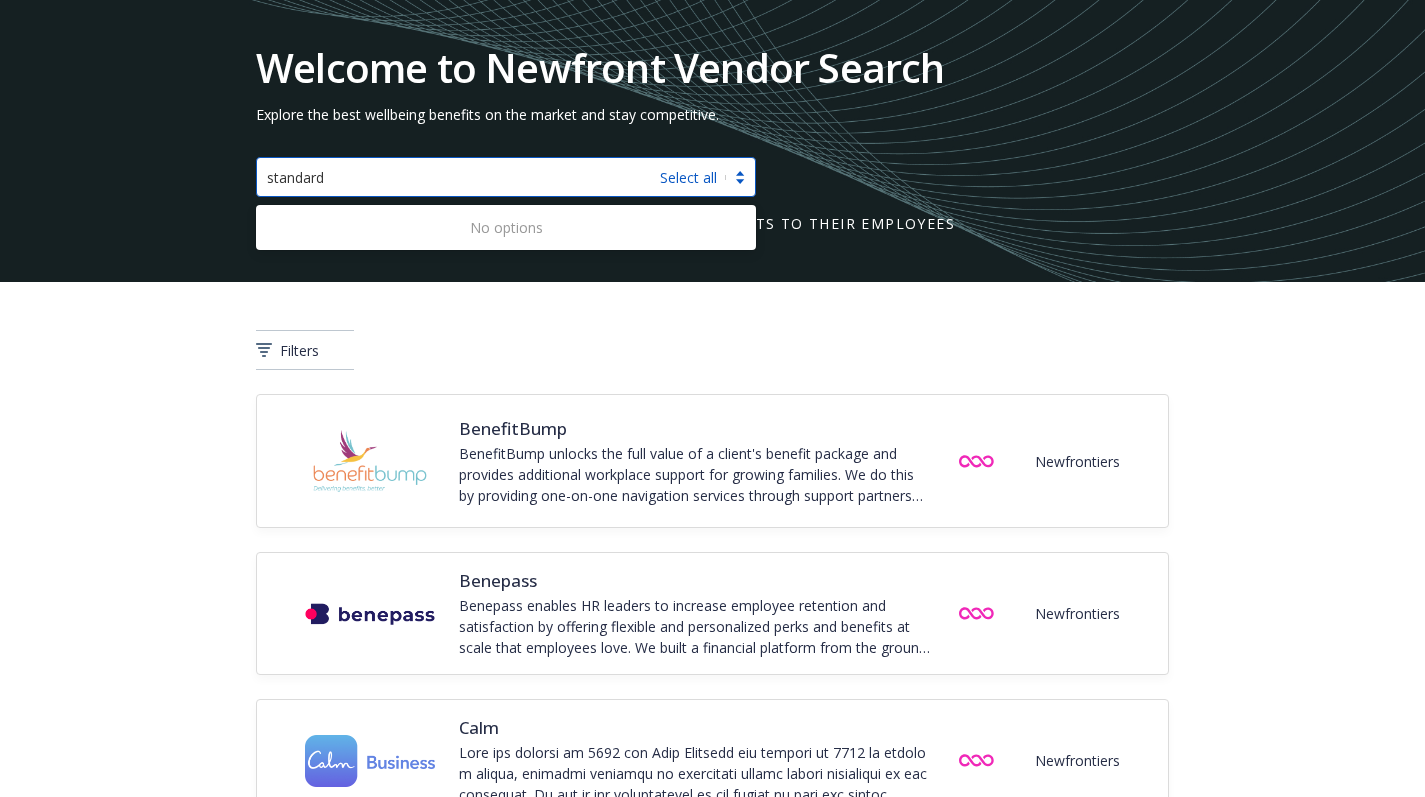 type on "standard" 